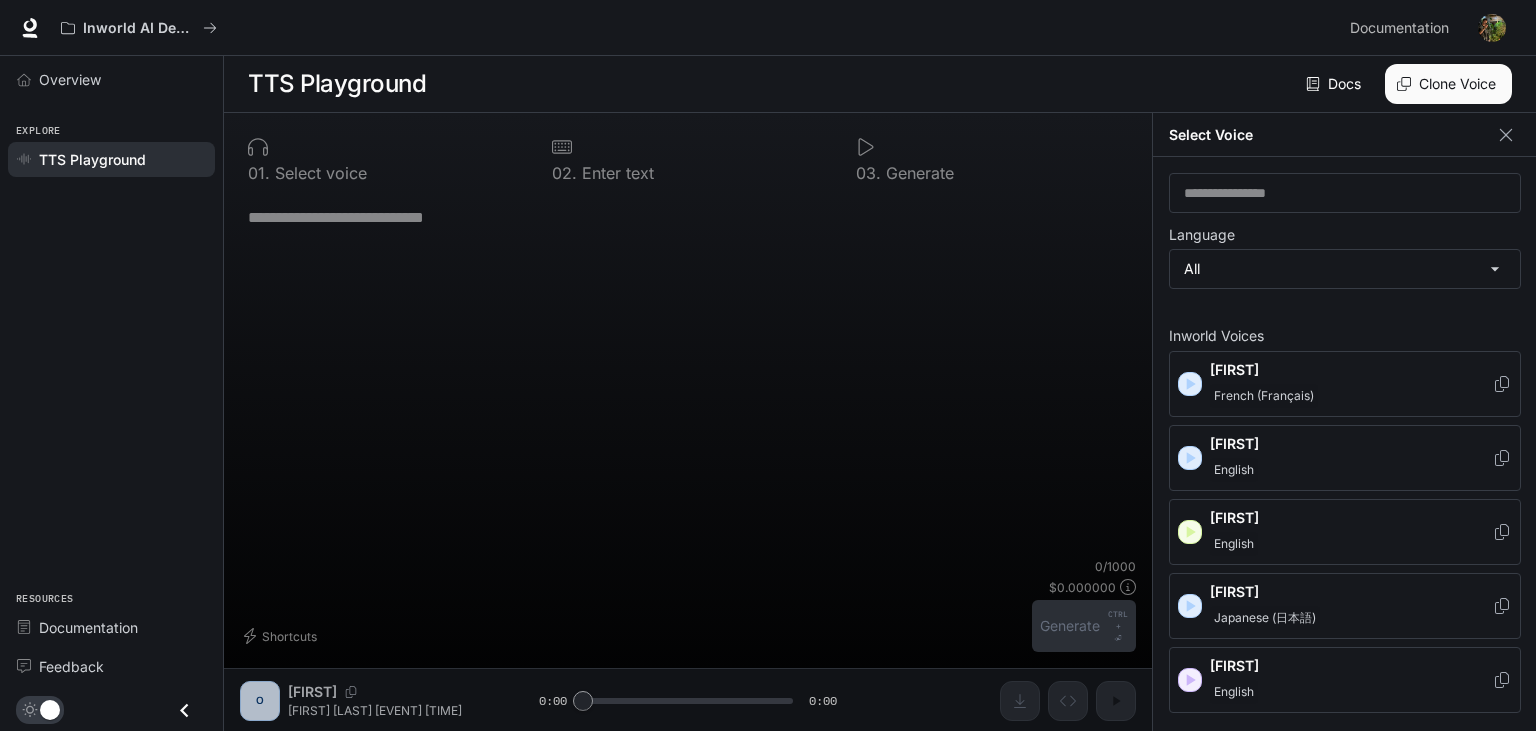 scroll, scrollTop: 0, scrollLeft: 0, axis: both 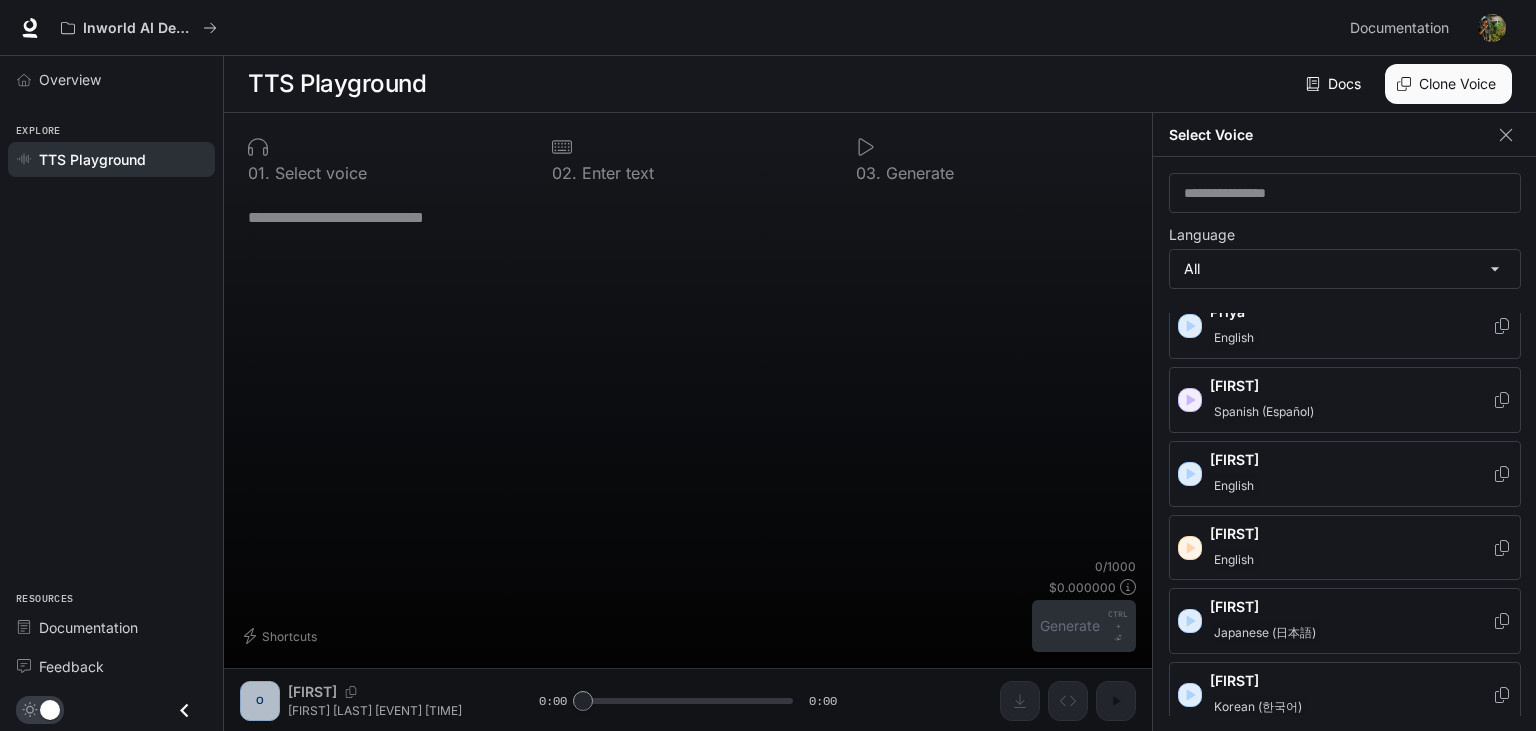 click on "Japanese (日本語)" at bounding box center (1265, 633) 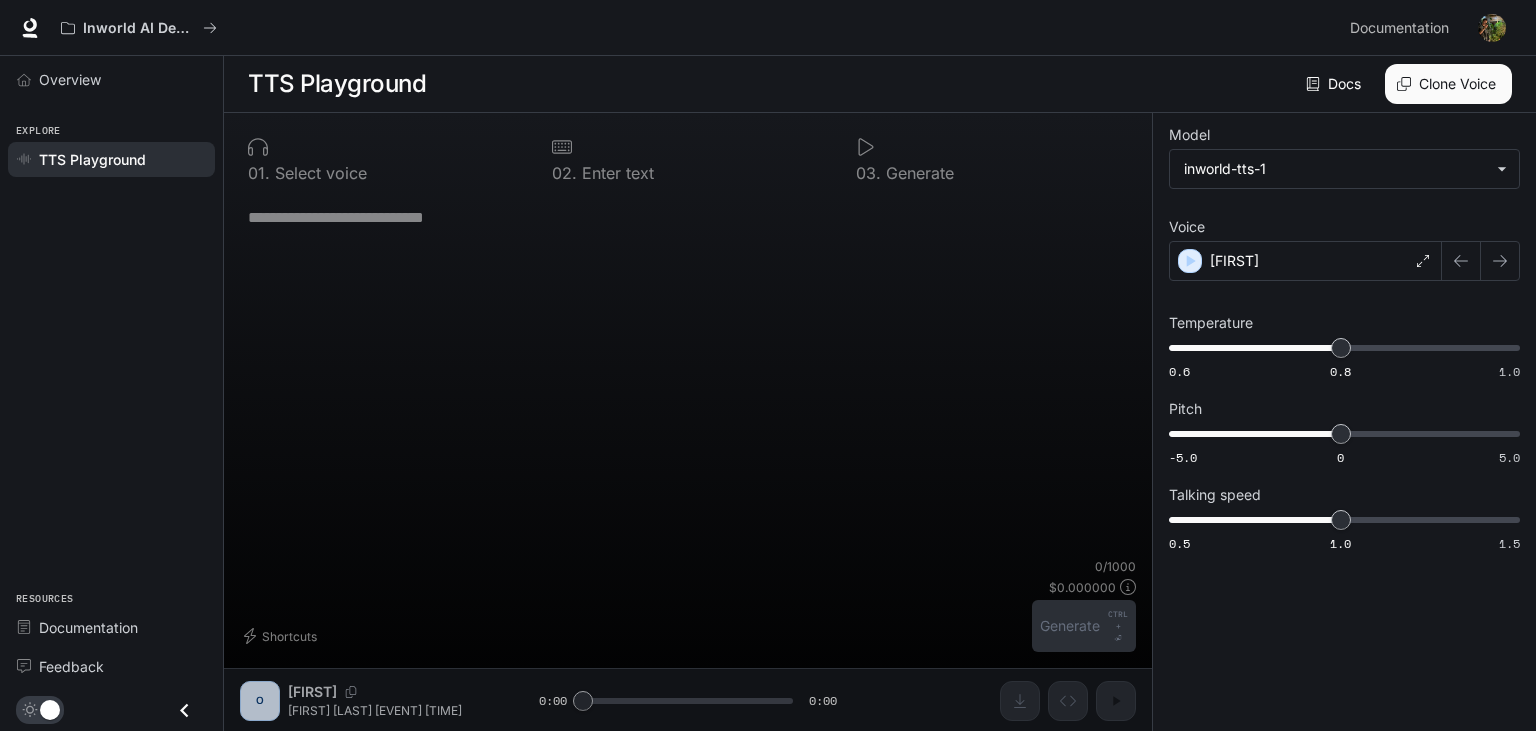 click on "Docs" at bounding box center [1335, 84] 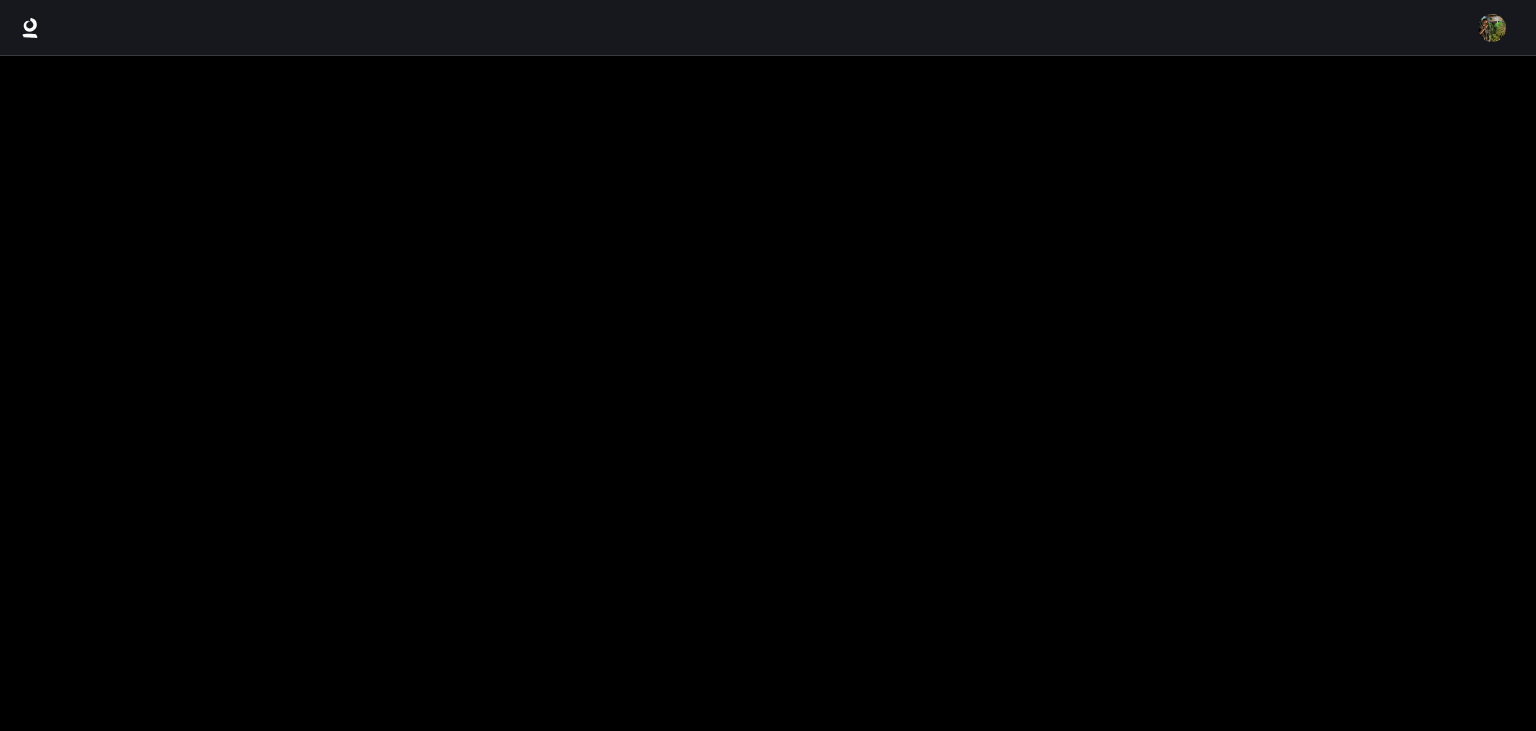 scroll, scrollTop: 0, scrollLeft: 0, axis: both 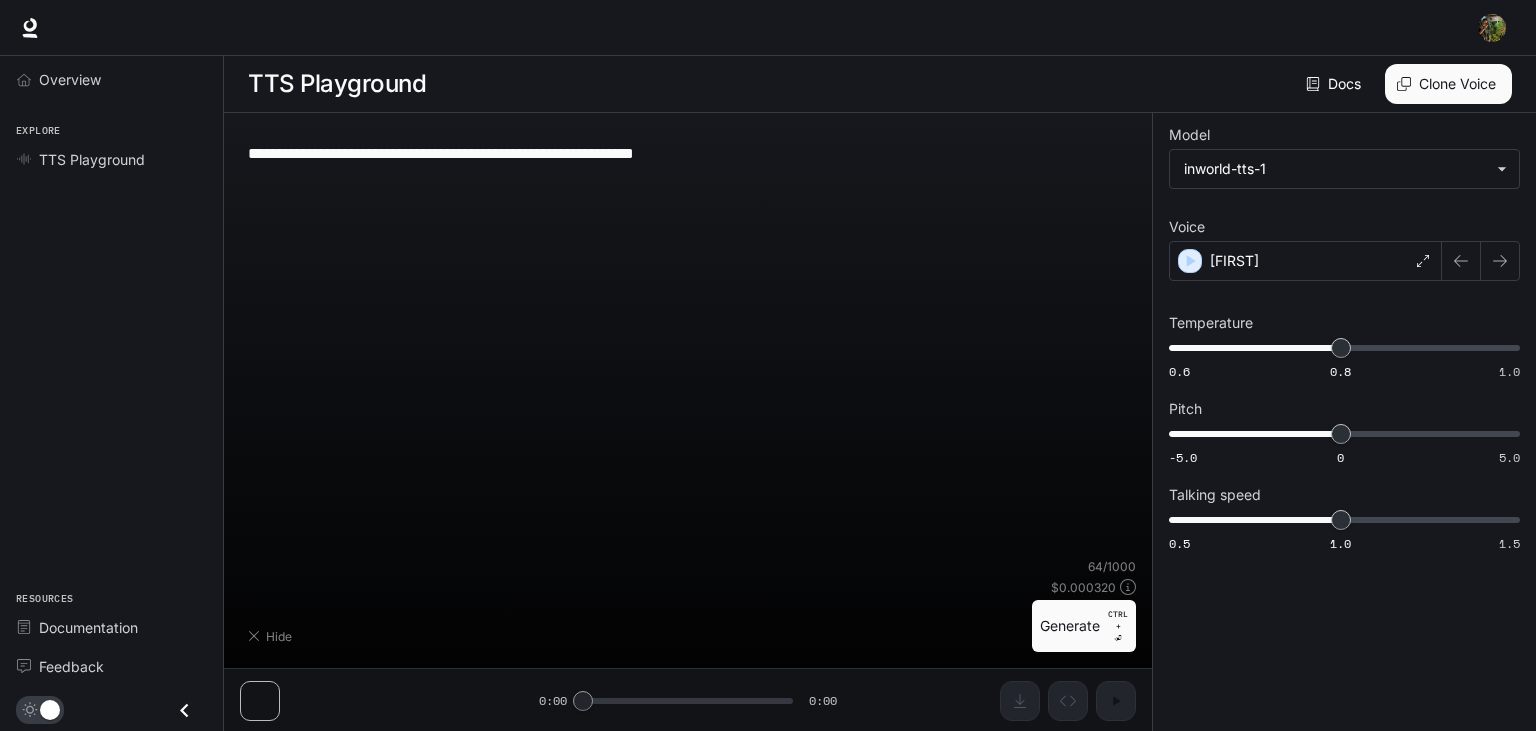 type 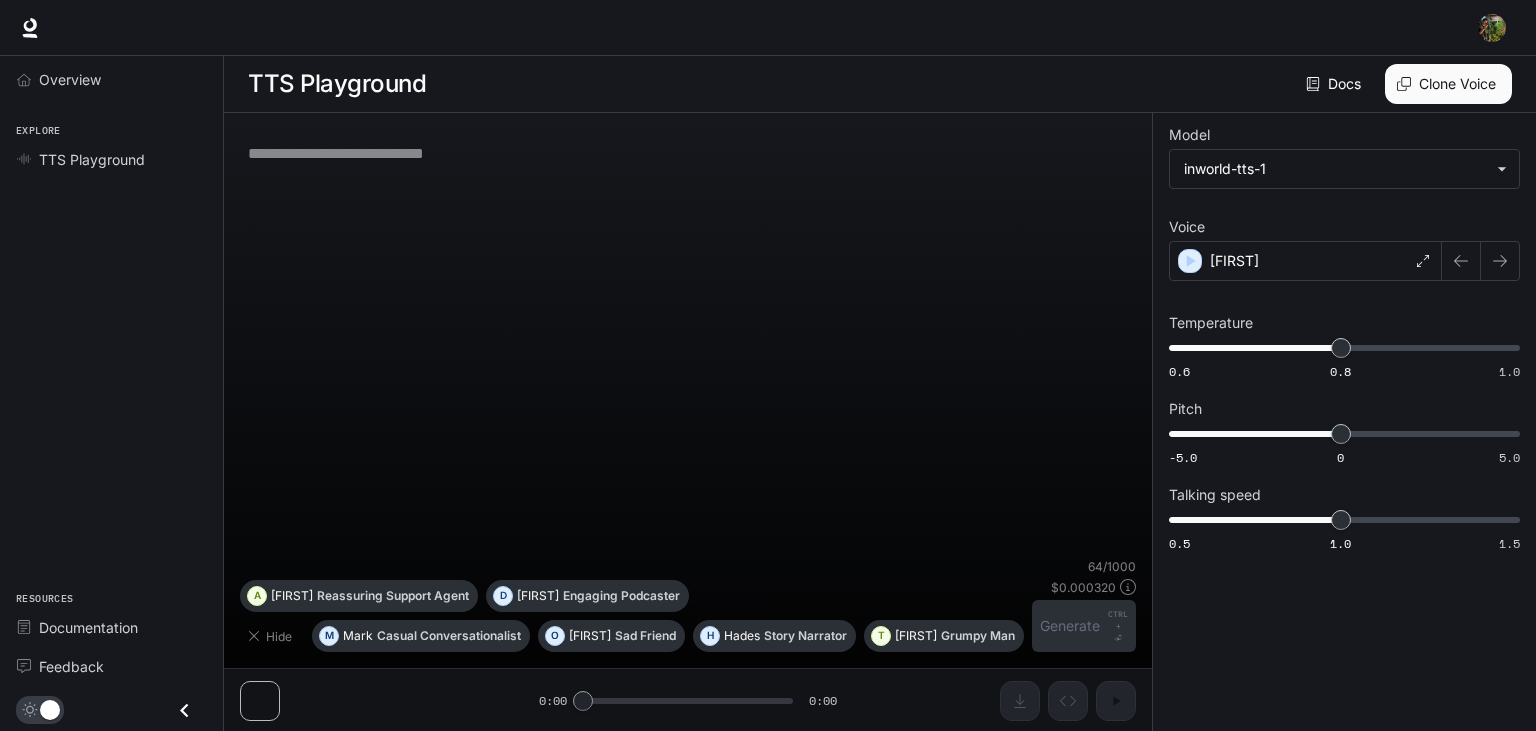 scroll, scrollTop: 0, scrollLeft: 0, axis: both 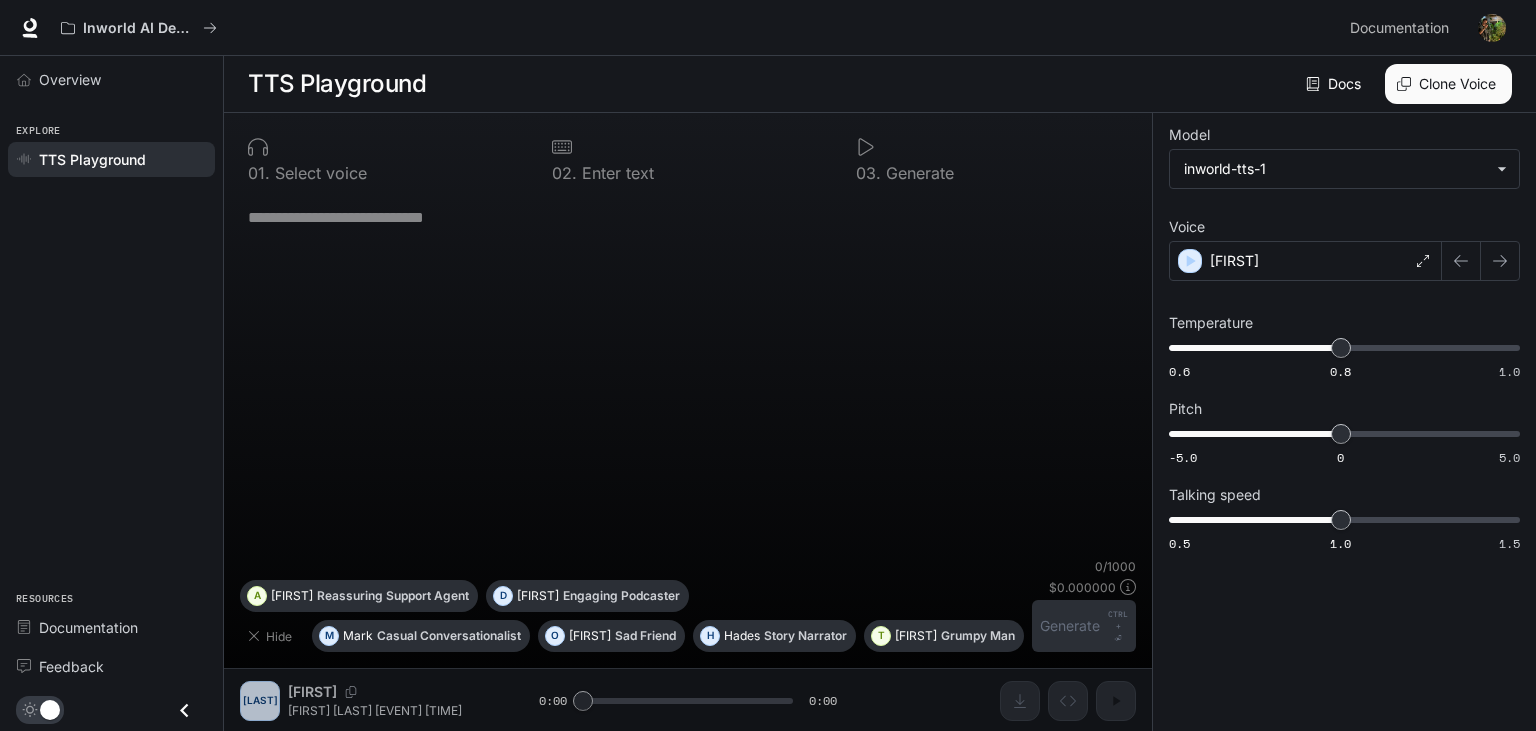 click on "TTS Playground Docs Voices Clone Voice" at bounding box center (880, 84) 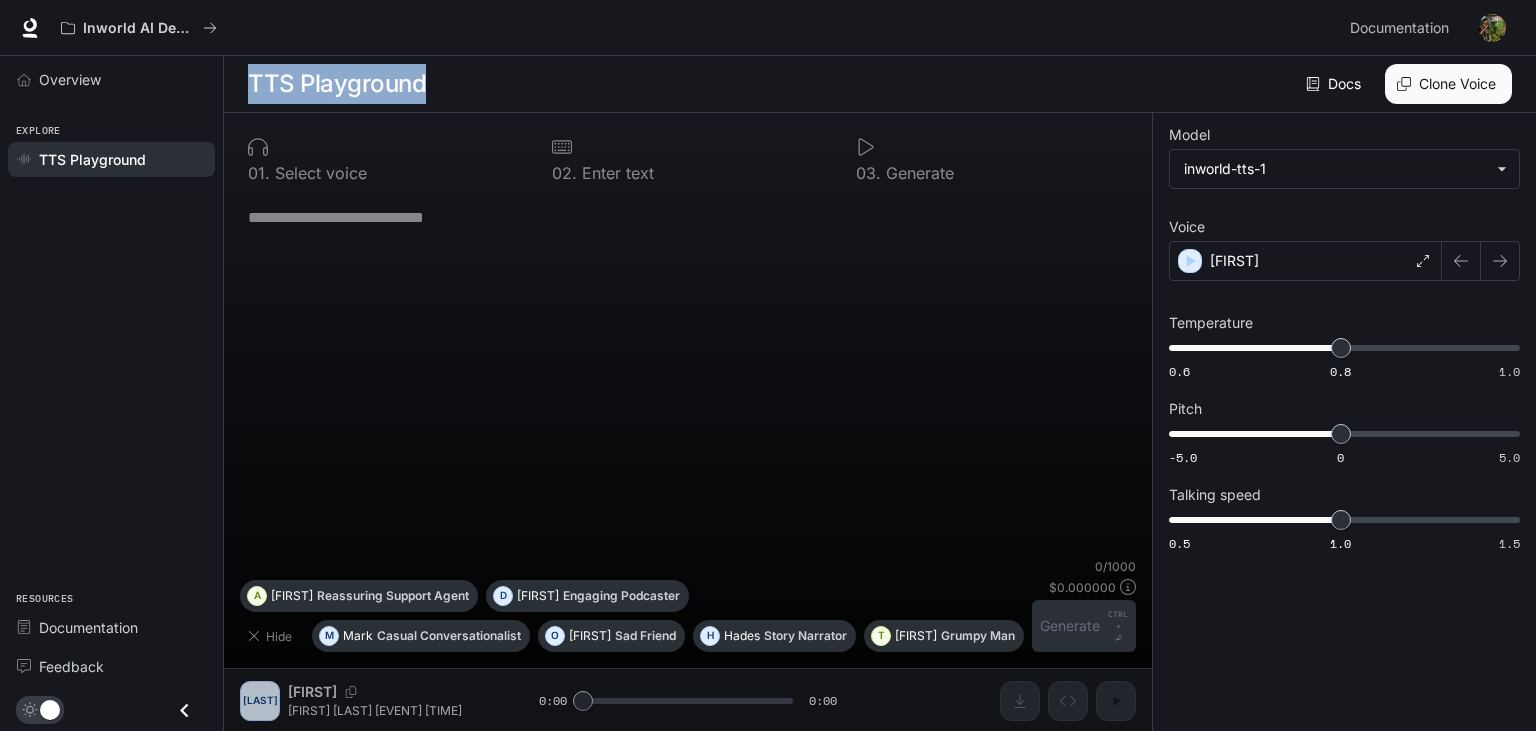 drag, startPoint x: 351, startPoint y: 96, endPoint x: 434, endPoint y: 96, distance: 83 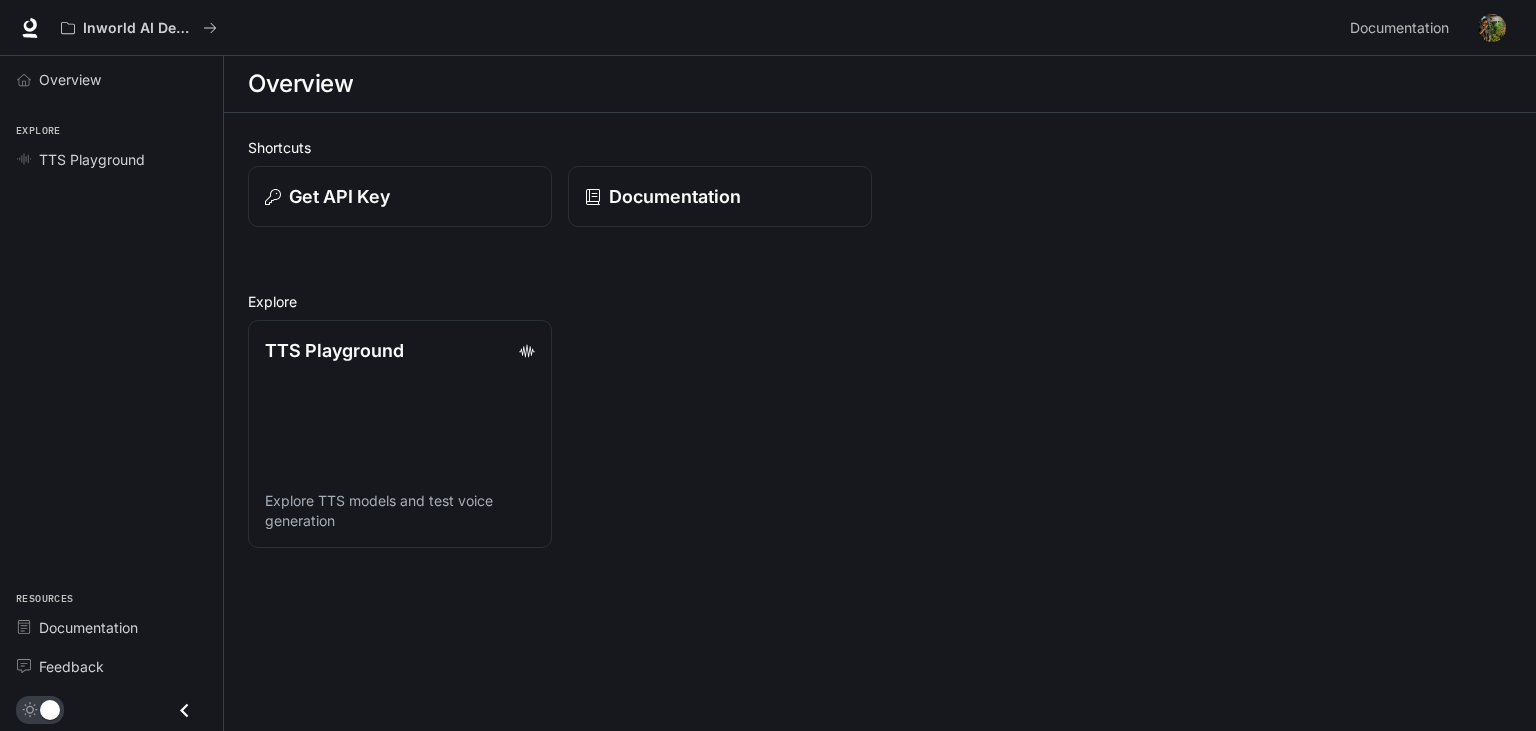 scroll, scrollTop: 0, scrollLeft: 0, axis: both 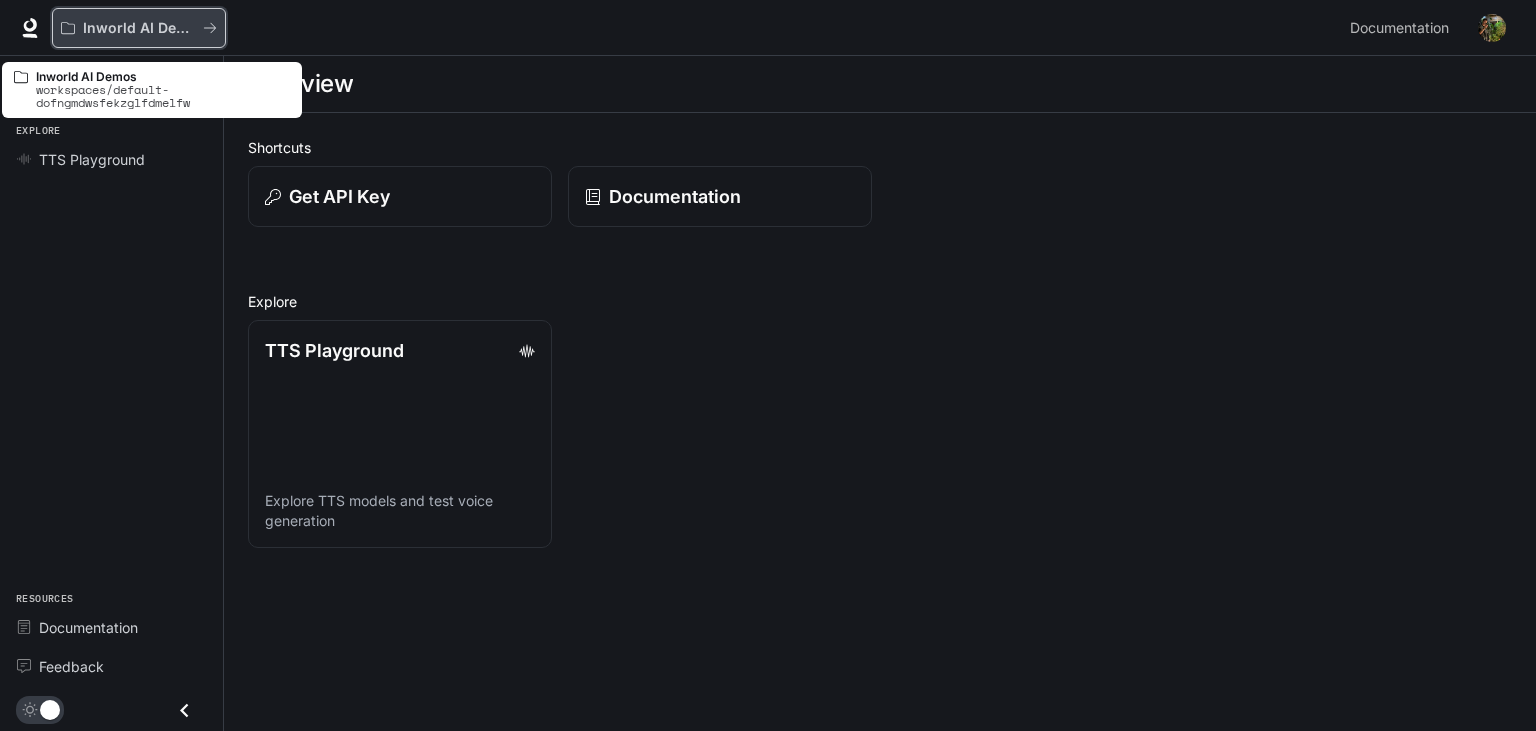 click on "Inworld AI Demos" at bounding box center (132, 28) 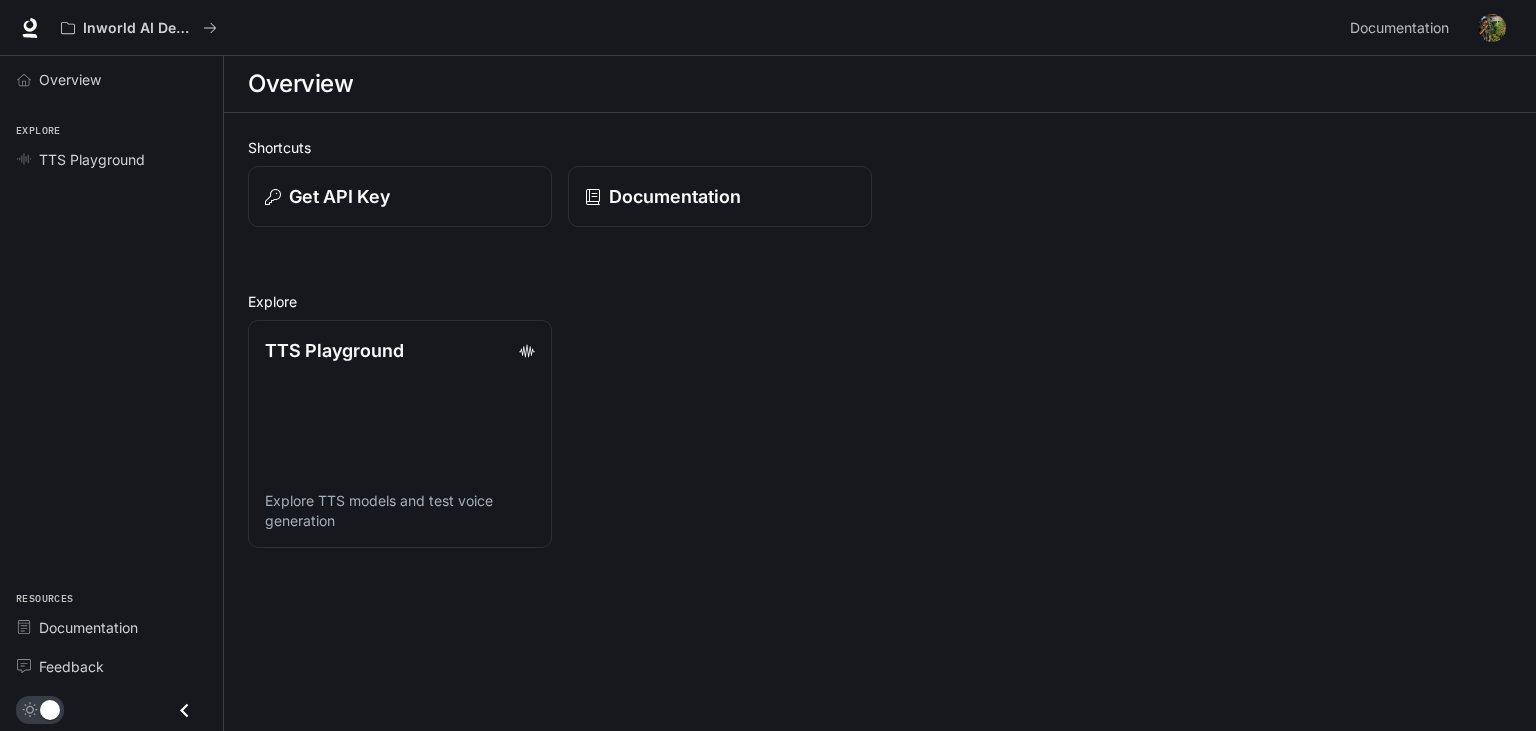 click 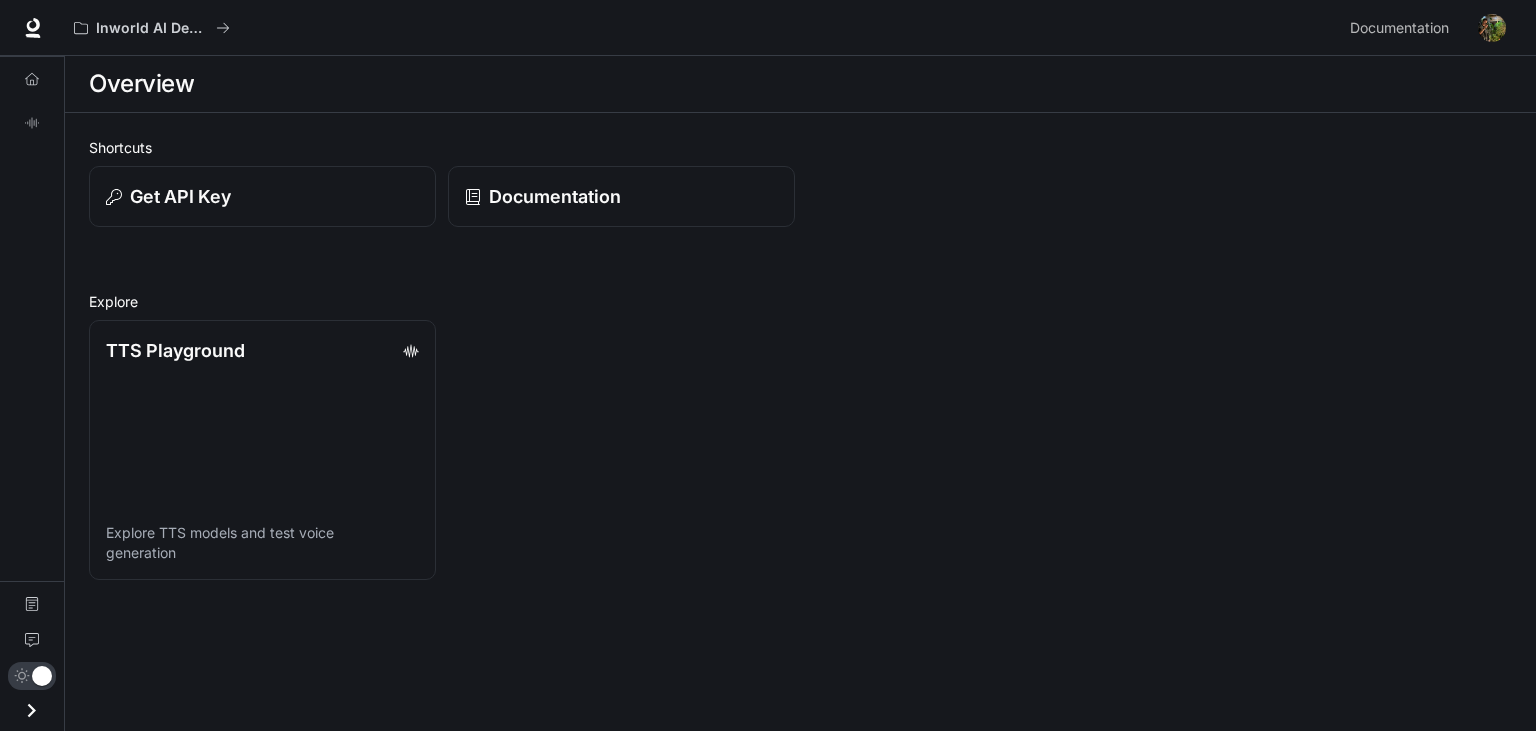 click 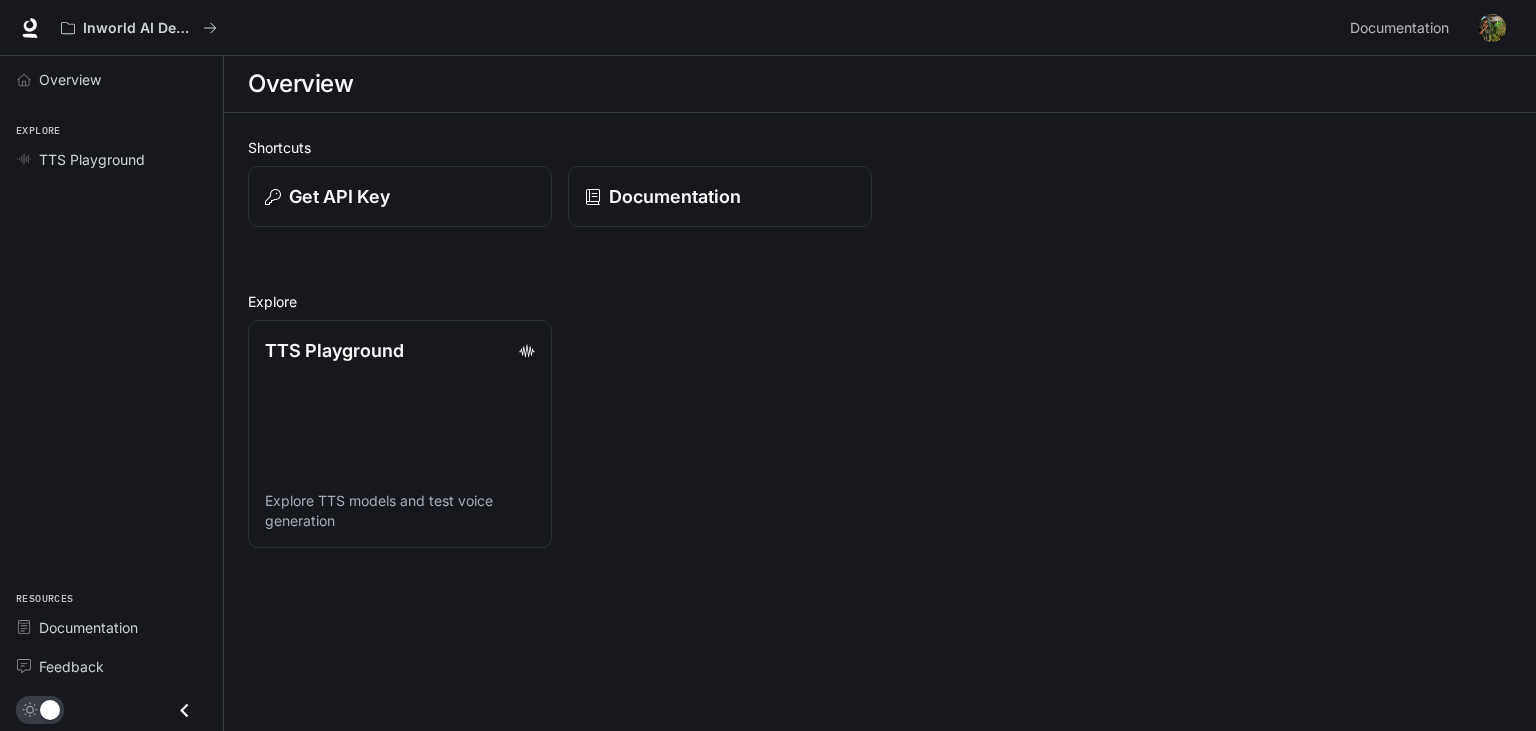 type 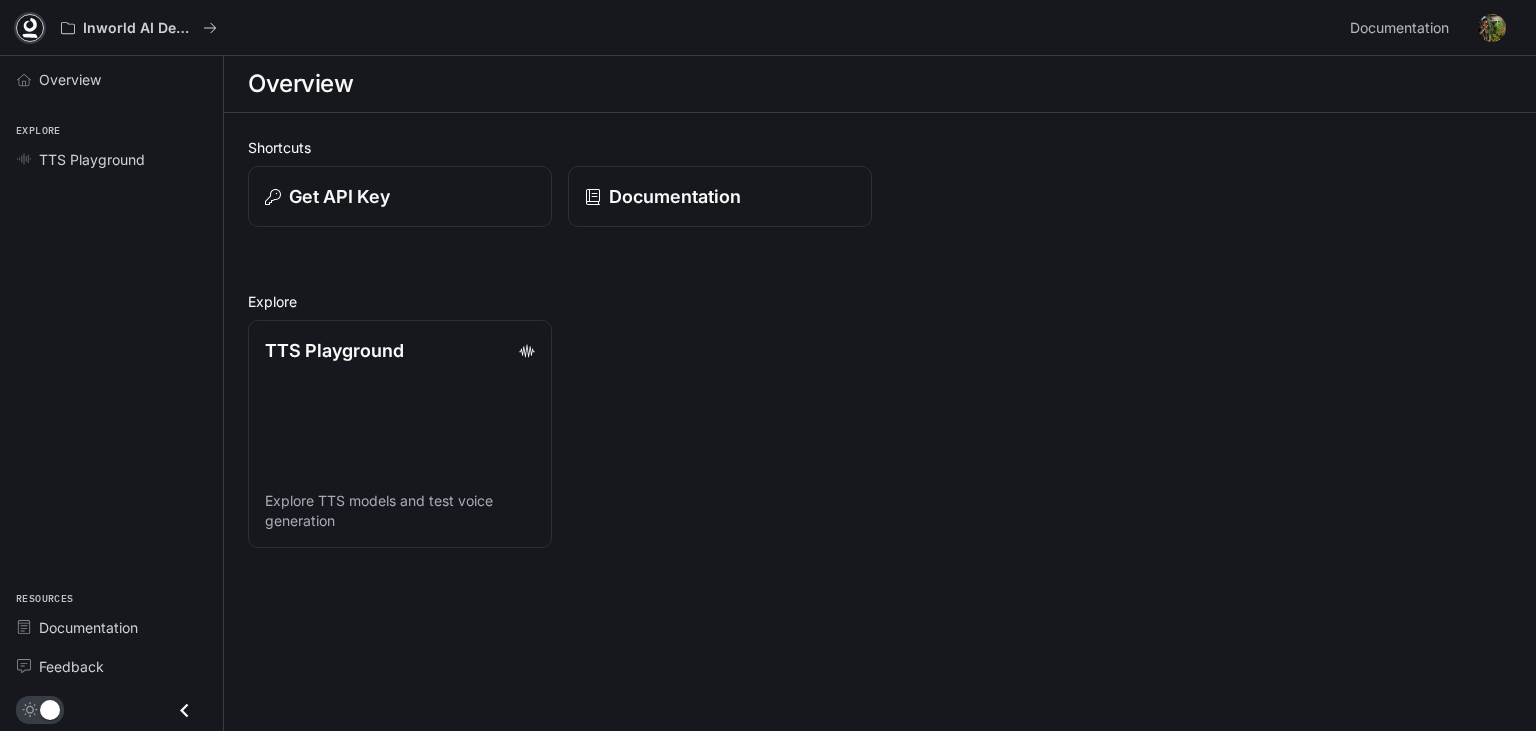 click 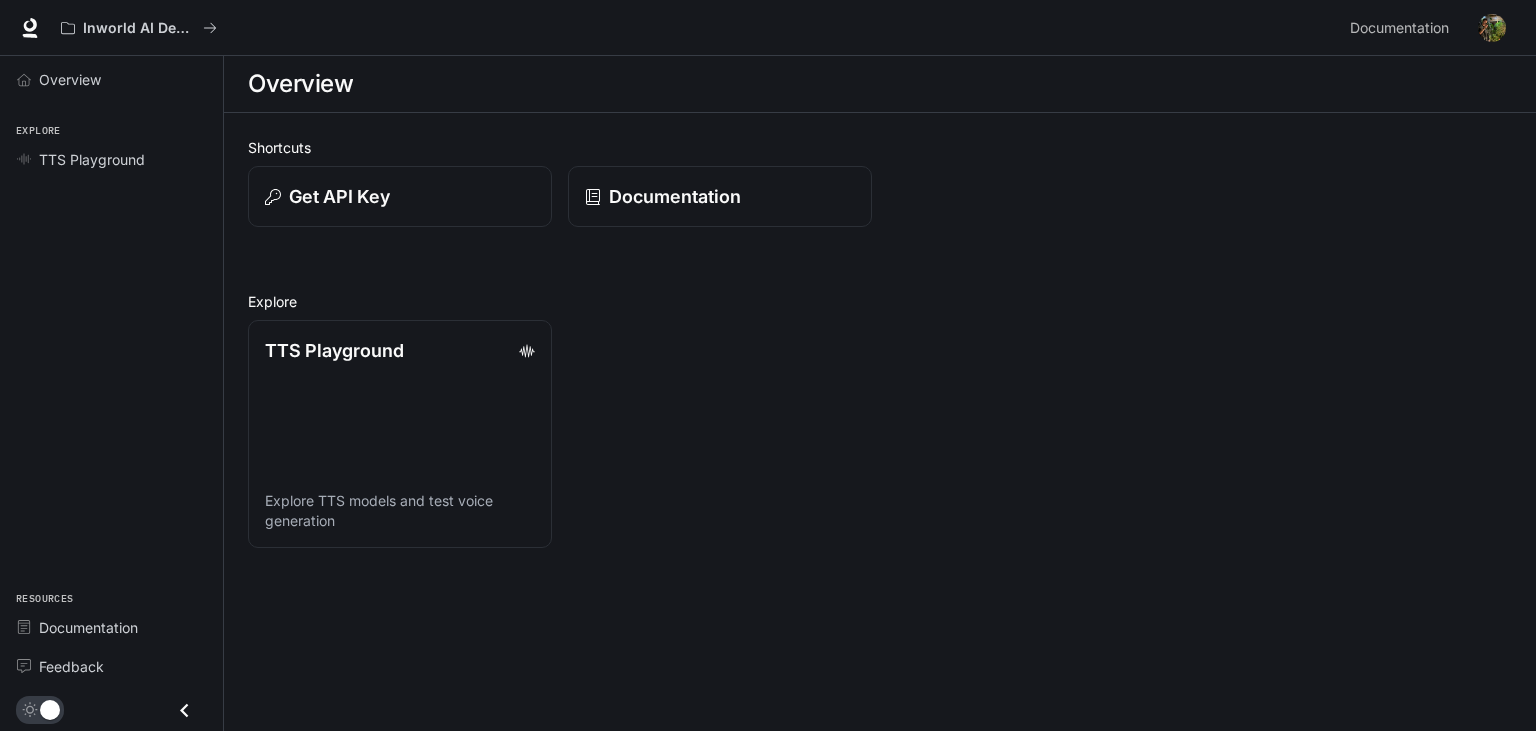 scroll, scrollTop: 0, scrollLeft: 0, axis: both 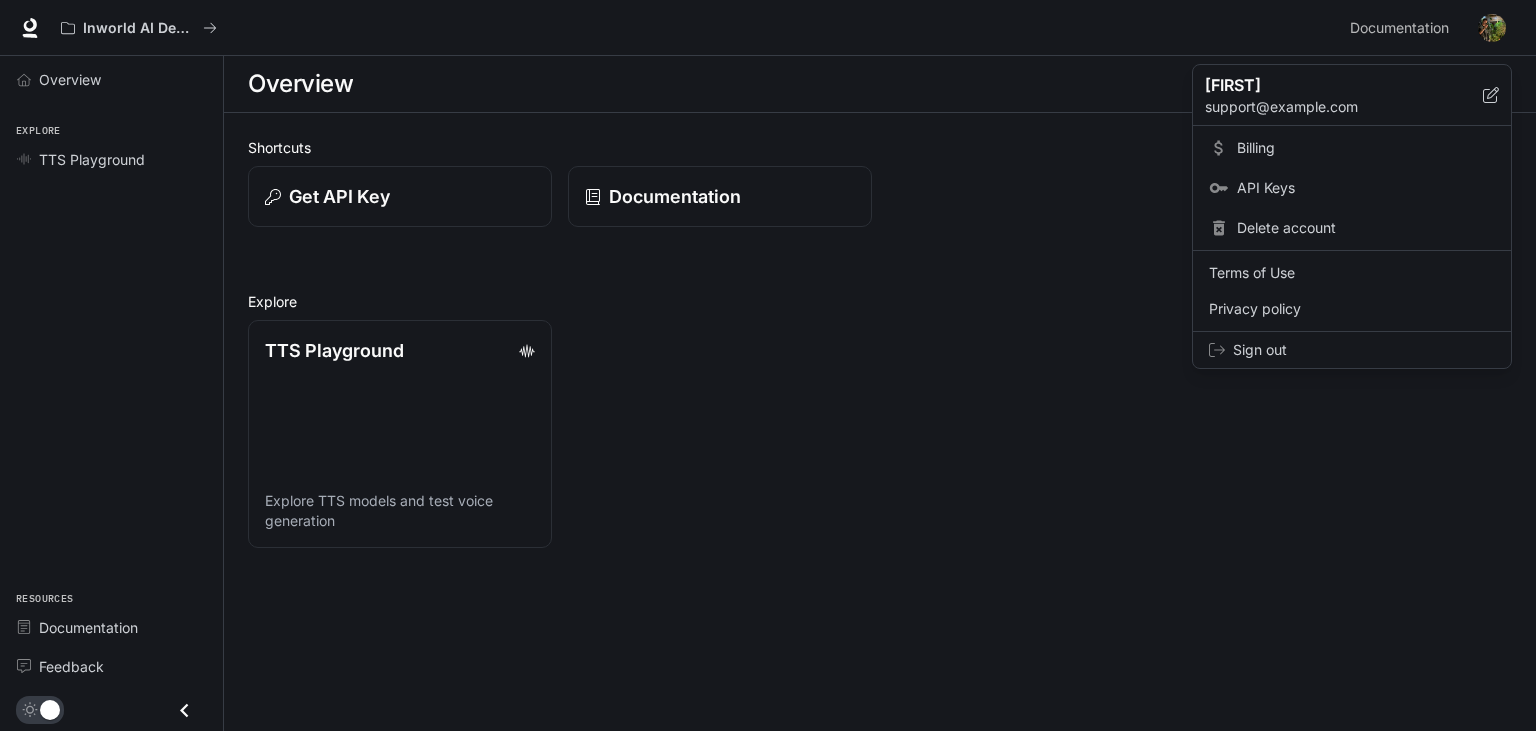 click at bounding box center [768, 365] 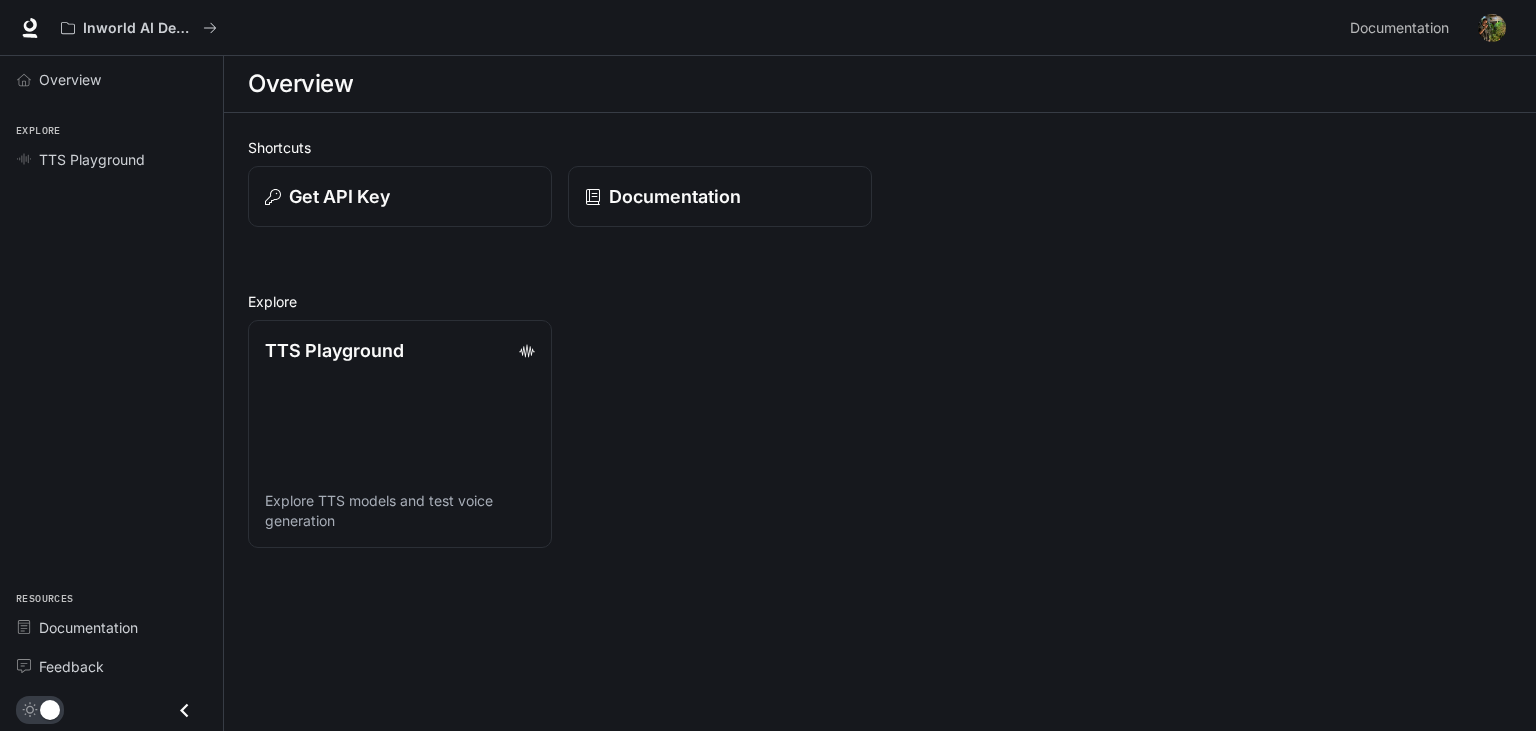 click at bounding box center (1492, 28) 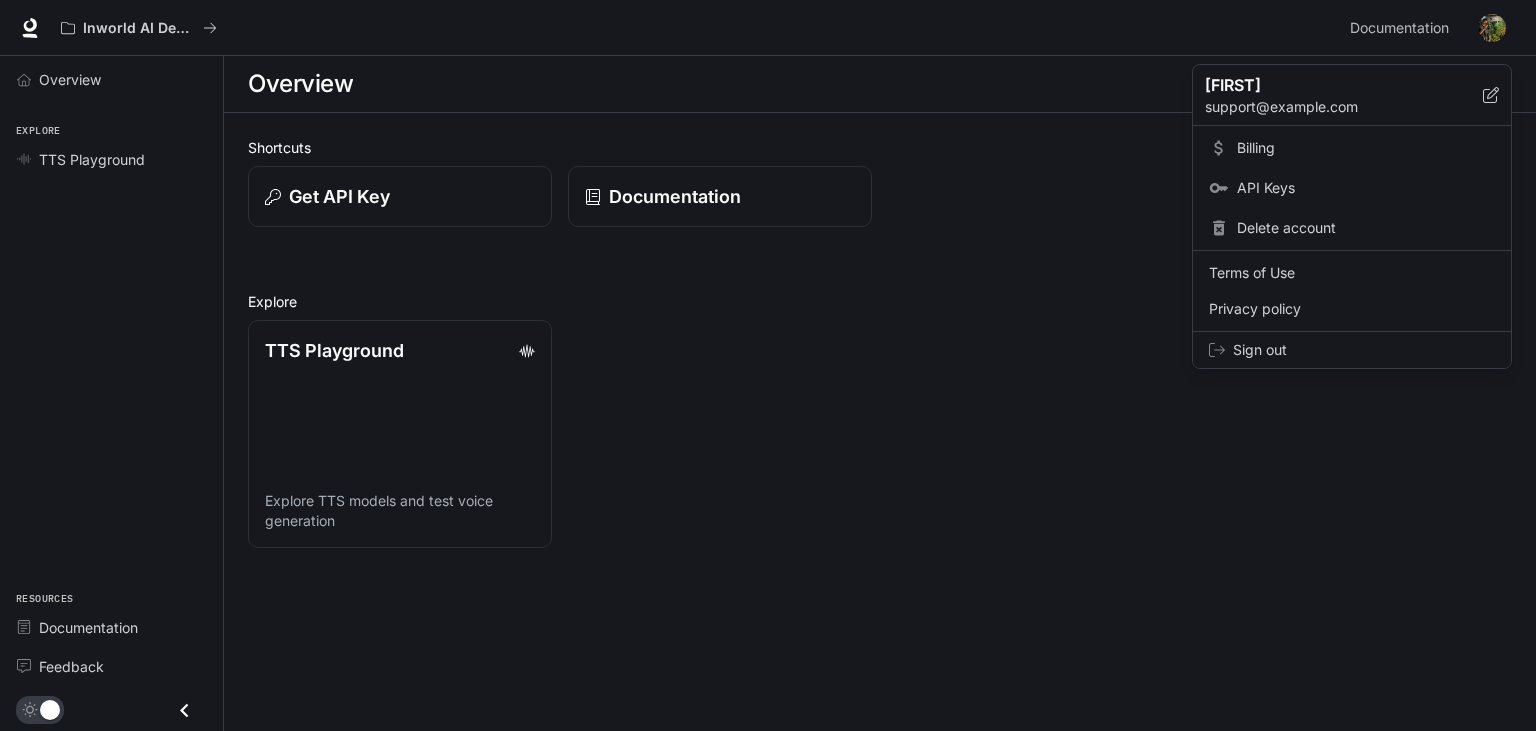 click on "Sign out" at bounding box center [1364, 350] 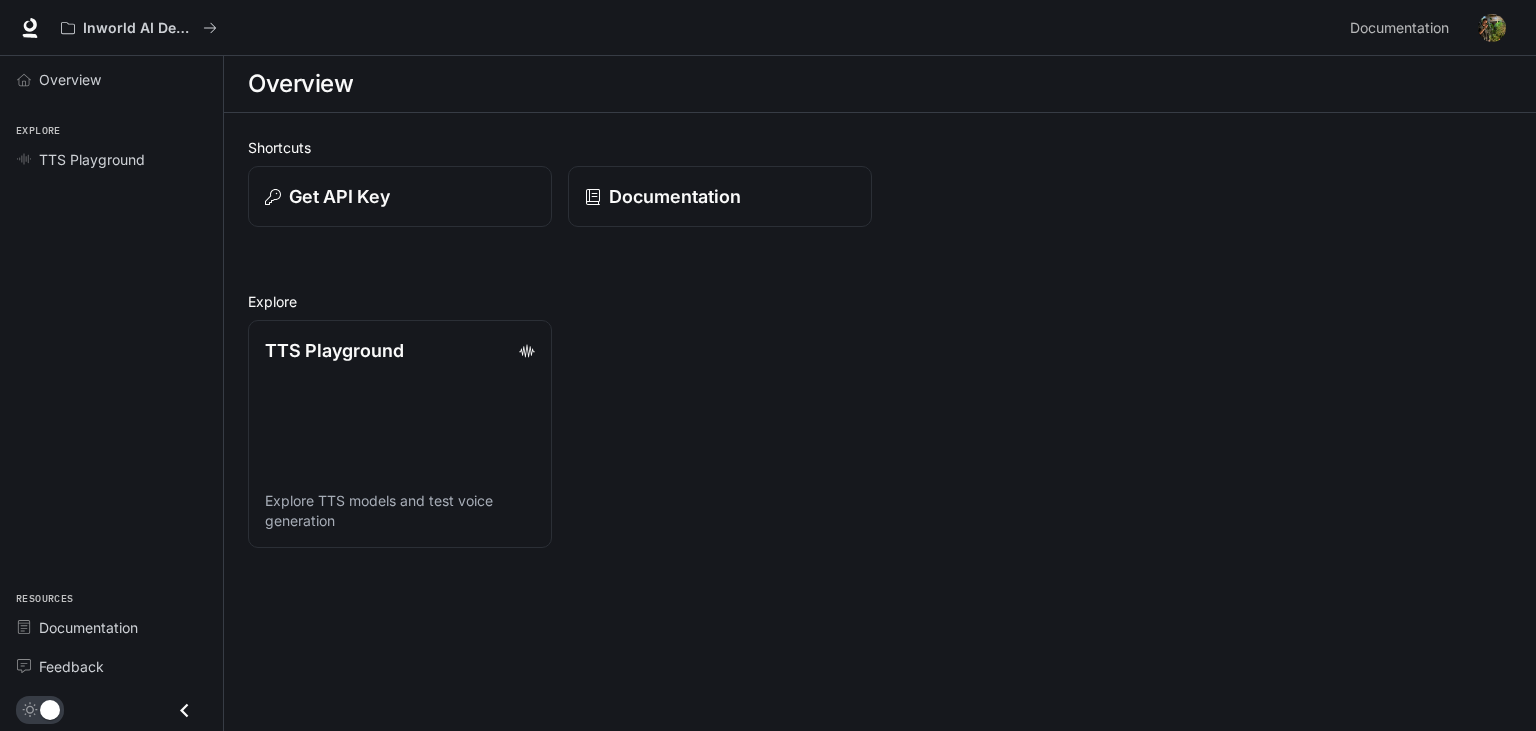 scroll, scrollTop: 0, scrollLeft: 0, axis: both 